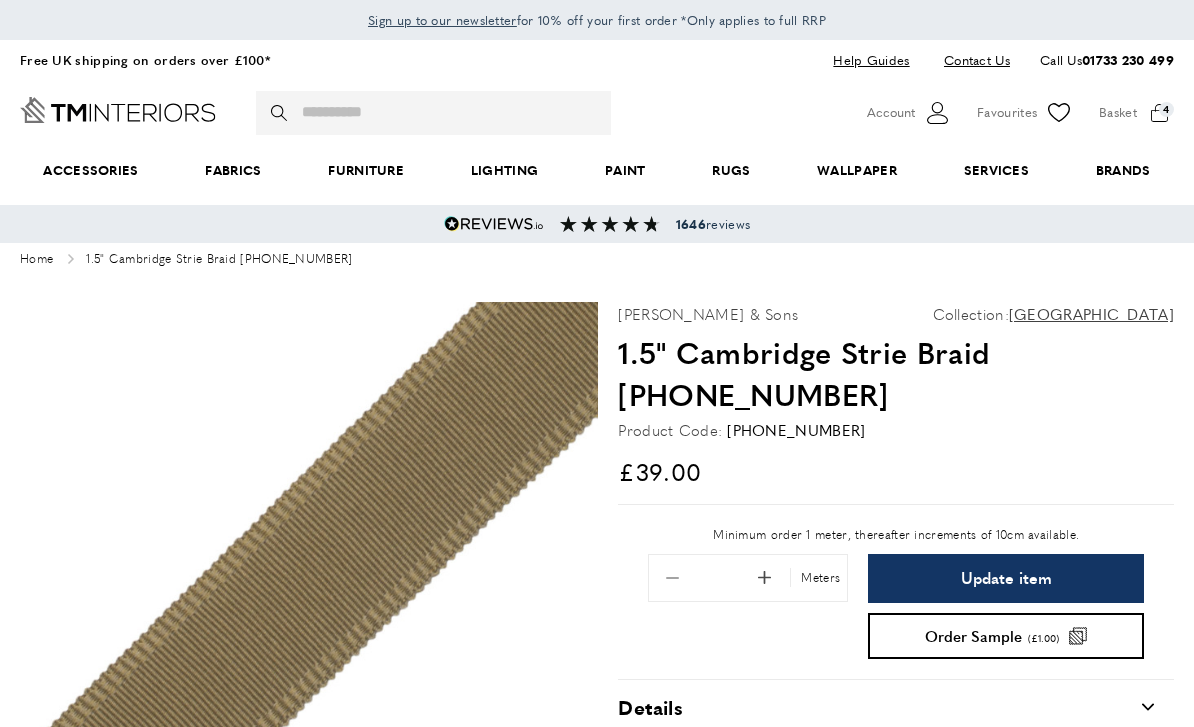 scroll, scrollTop: 0, scrollLeft: 0, axis: both 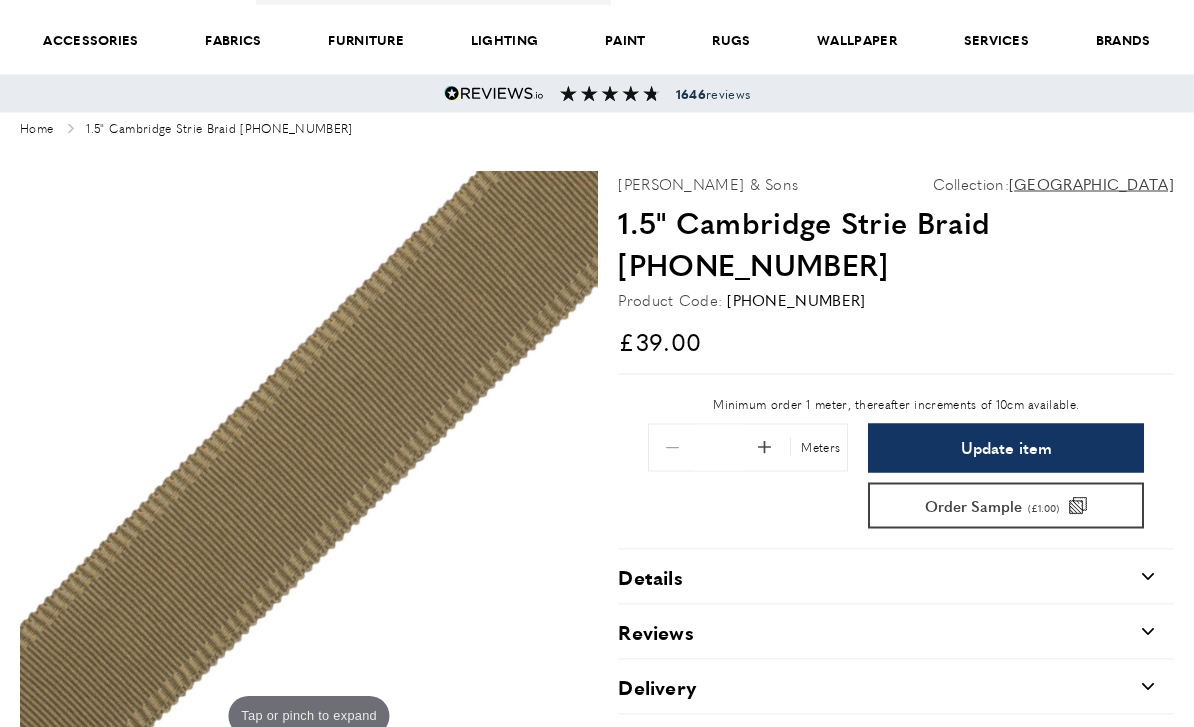 click on "Order Sample" at bounding box center [973, 505] 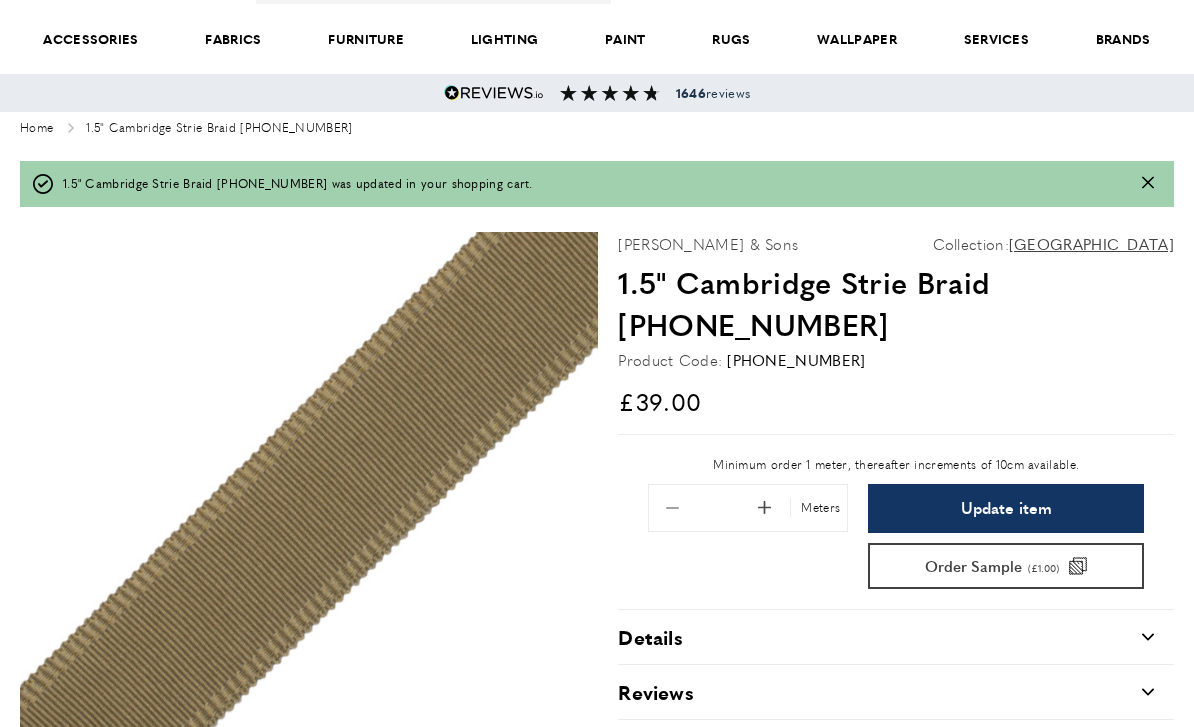 type on "*" 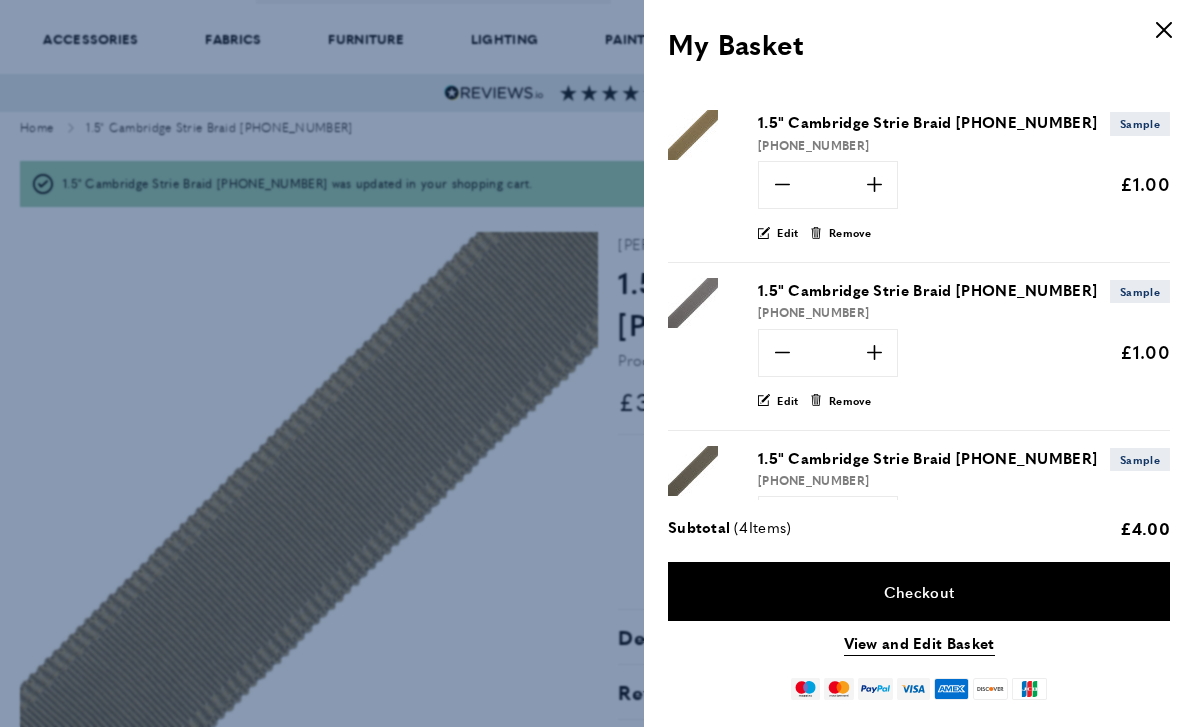 click on "Checkout" at bounding box center [919, 591] 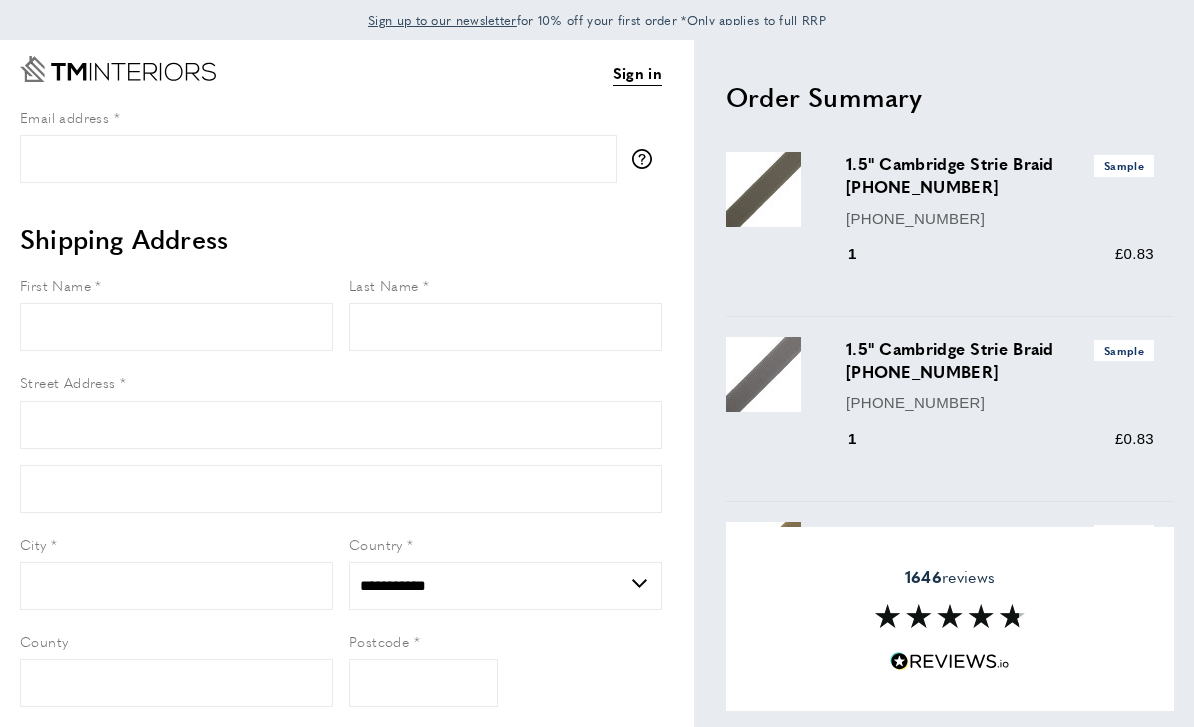 select on "**" 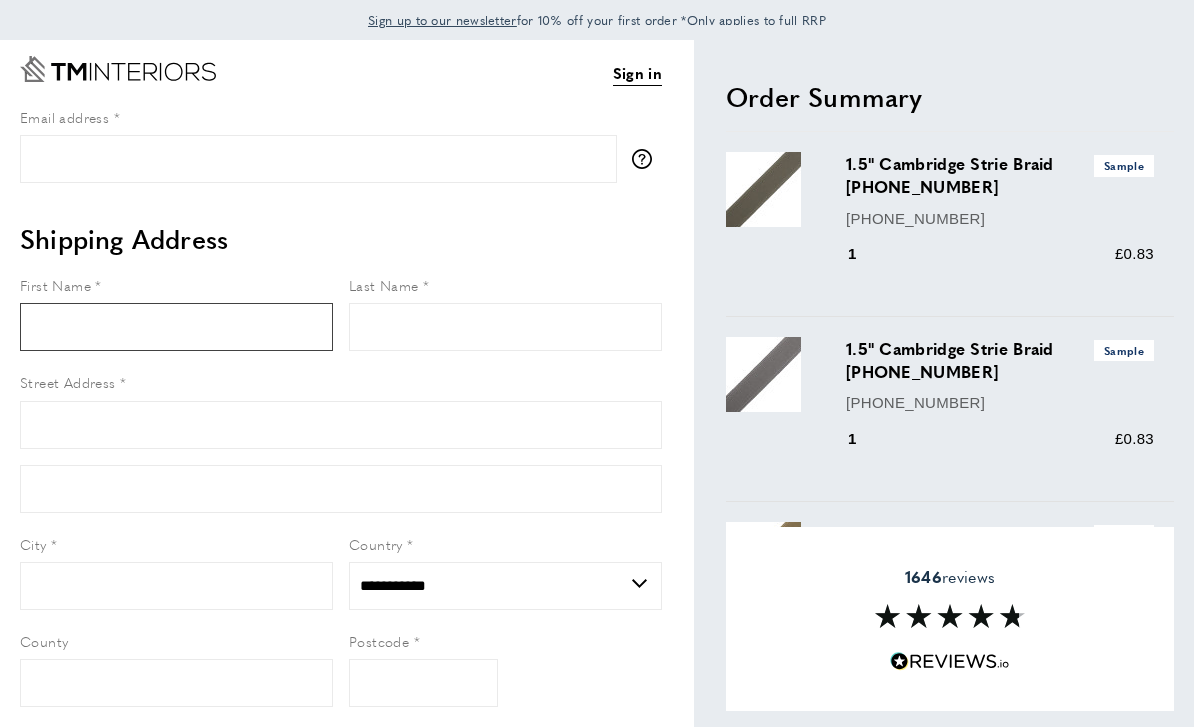 click on "First Name" at bounding box center [176, 327] 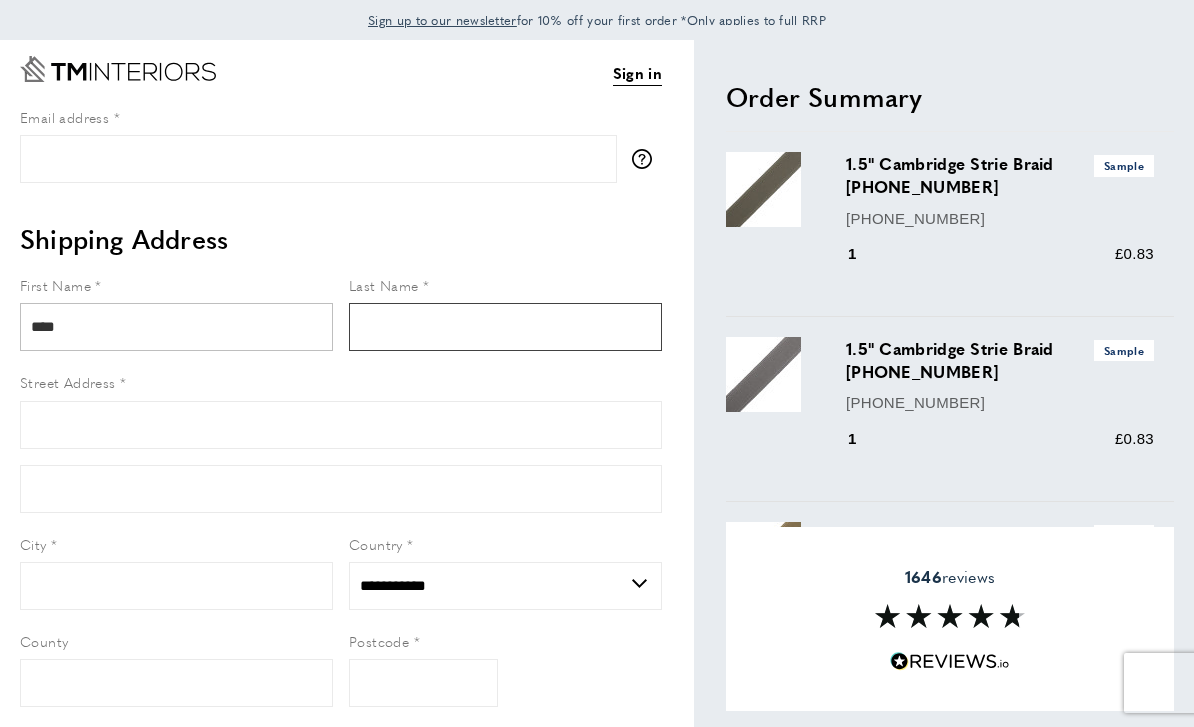 type on "********" 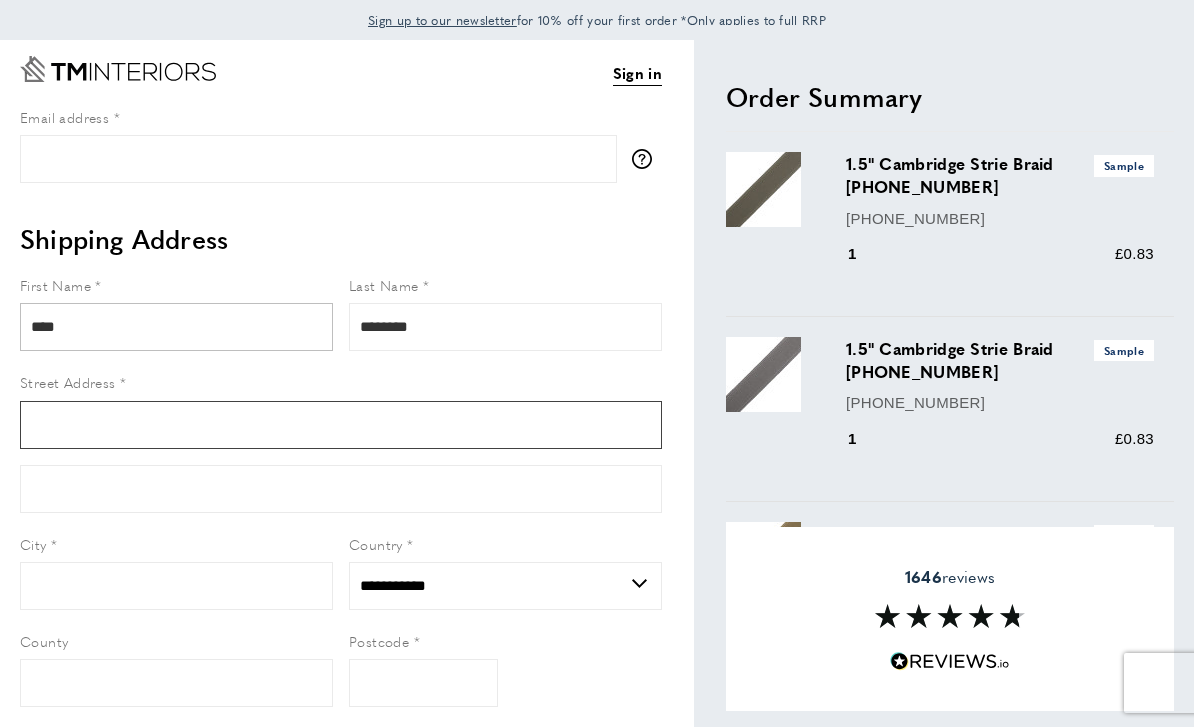 type on "**********" 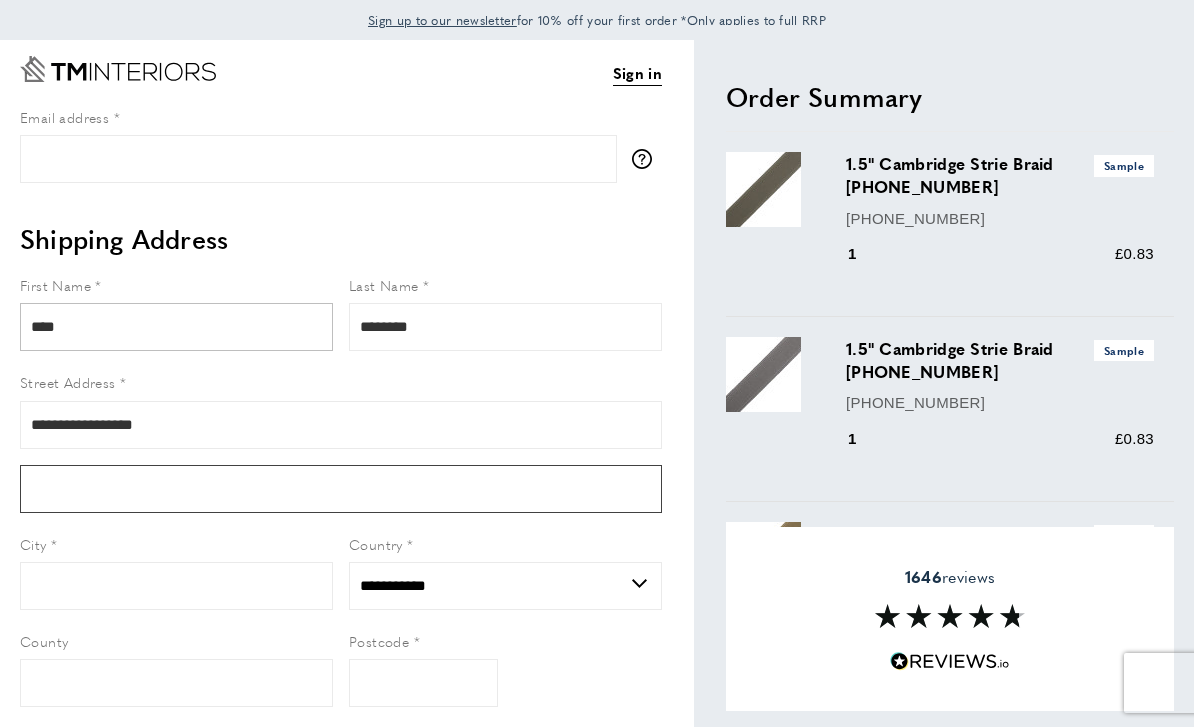 type on "******" 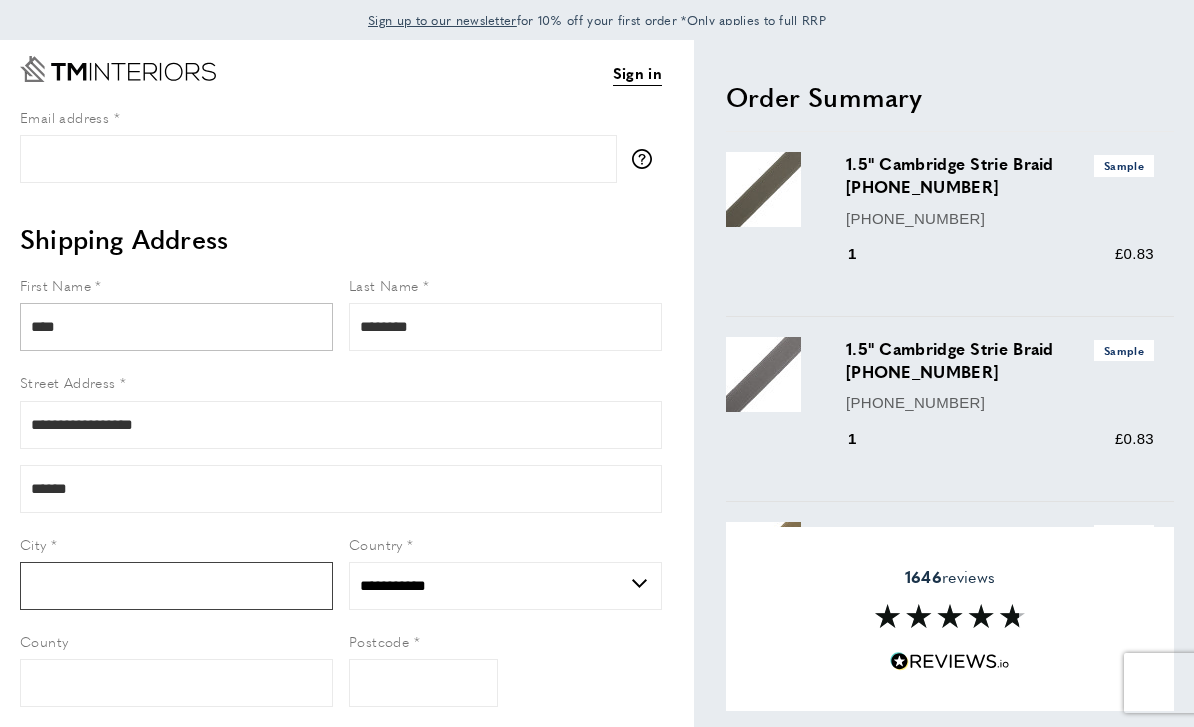 type on "*********" 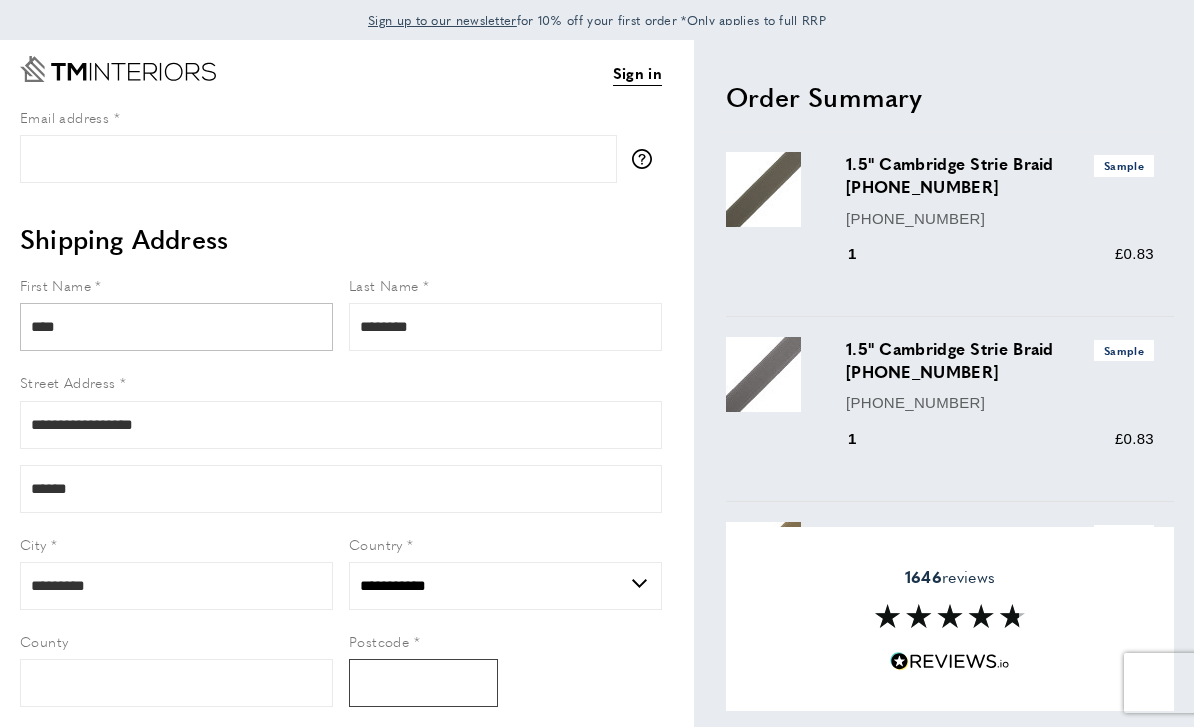type on "********" 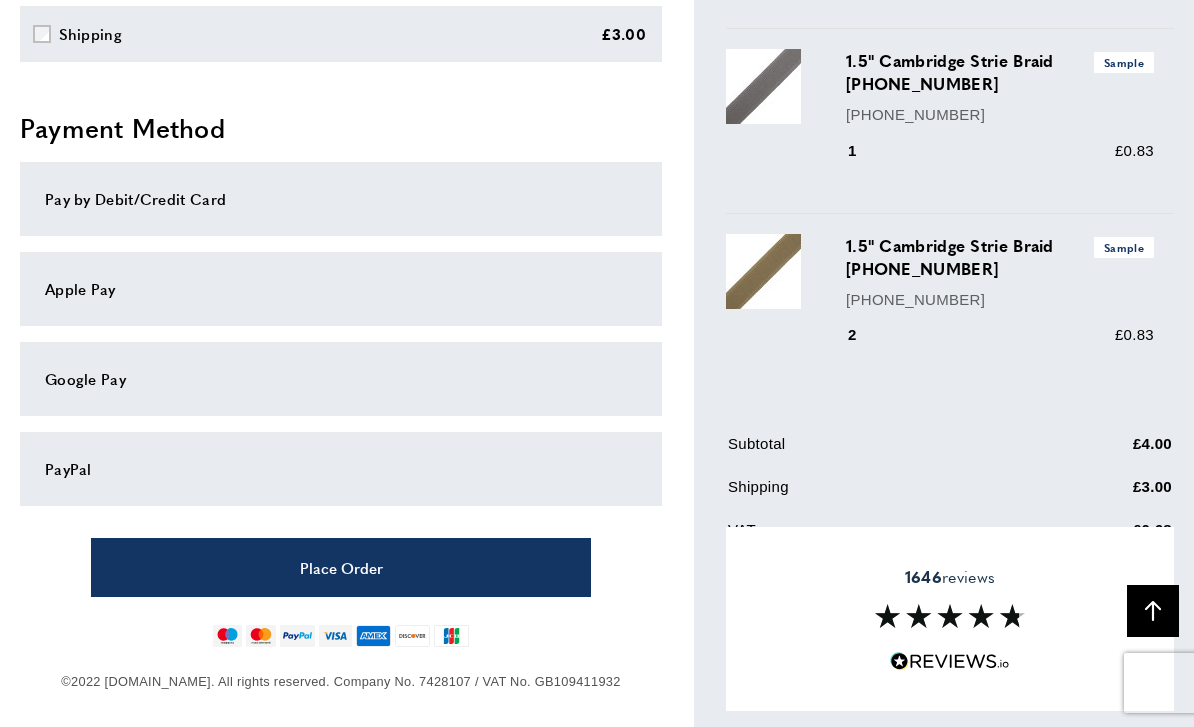 scroll, scrollTop: 952, scrollLeft: 0, axis: vertical 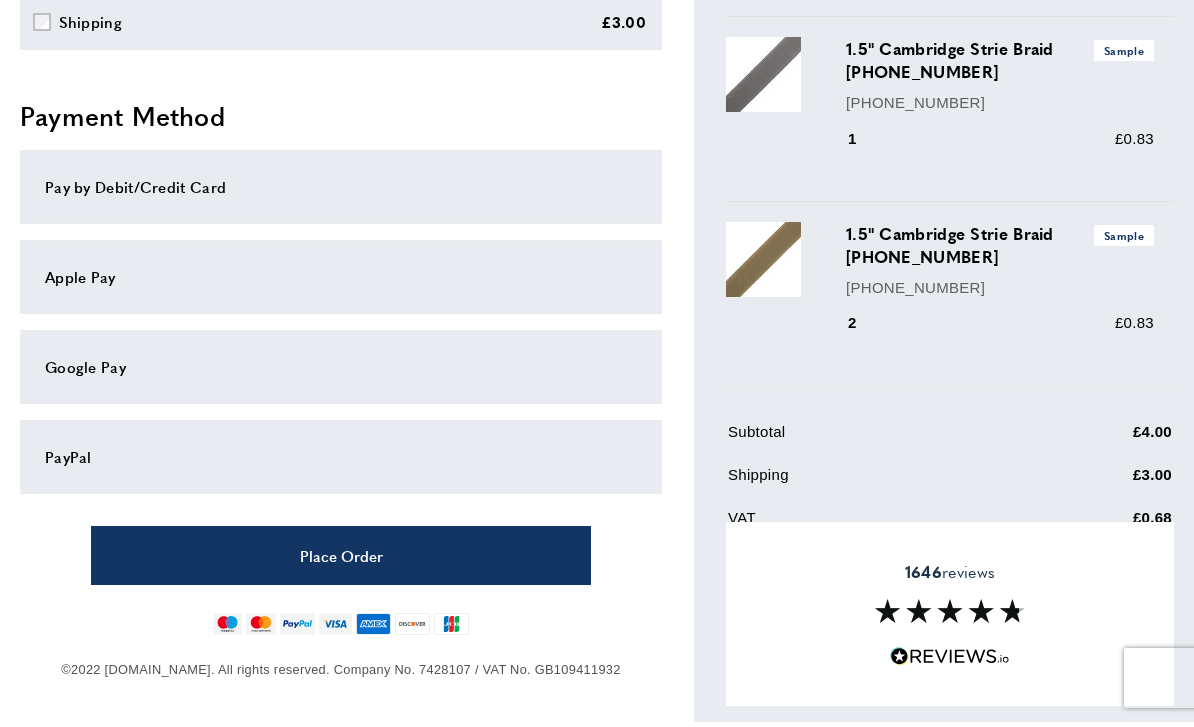type on "**********" 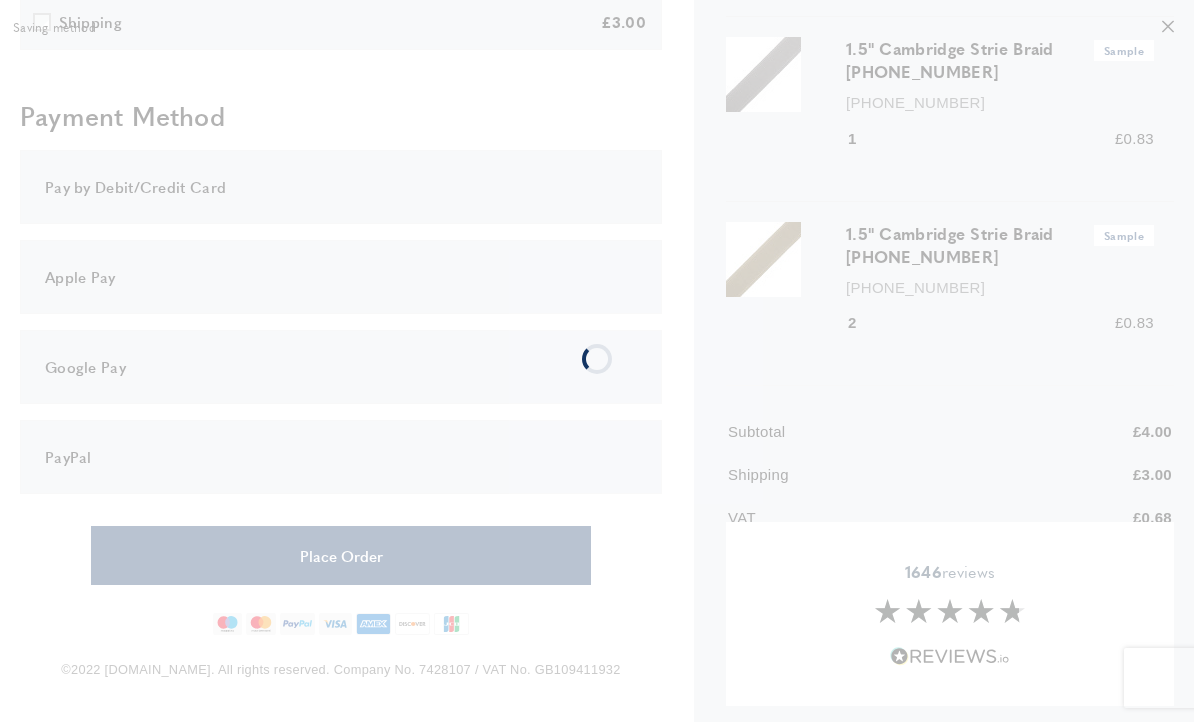 scroll, scrollTop: 888, scrollLeft: 0, axis: vertical 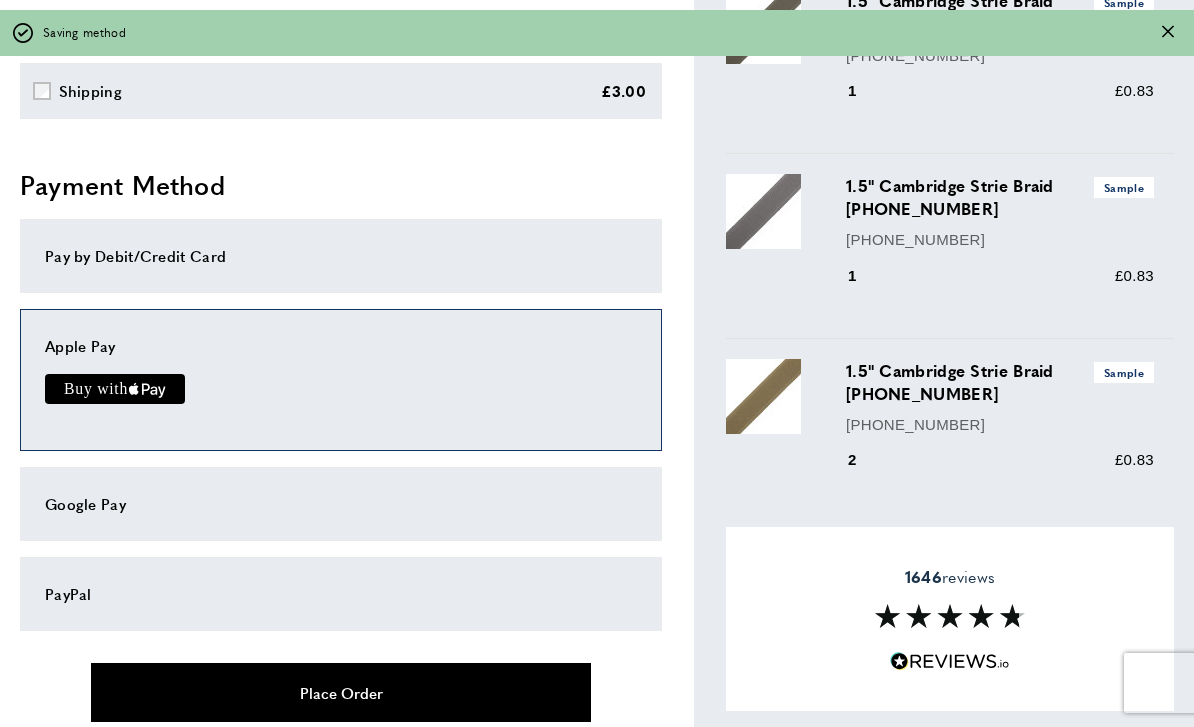 click on "Place Order" at bounding box center (341, 692) 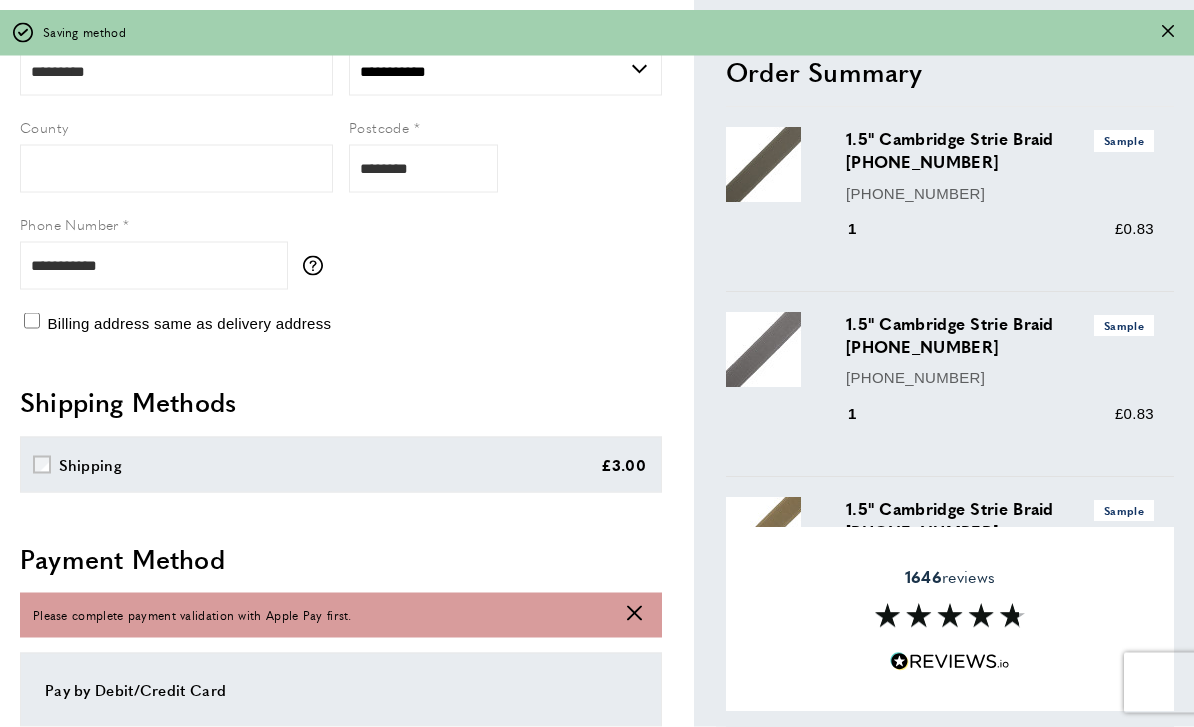 type 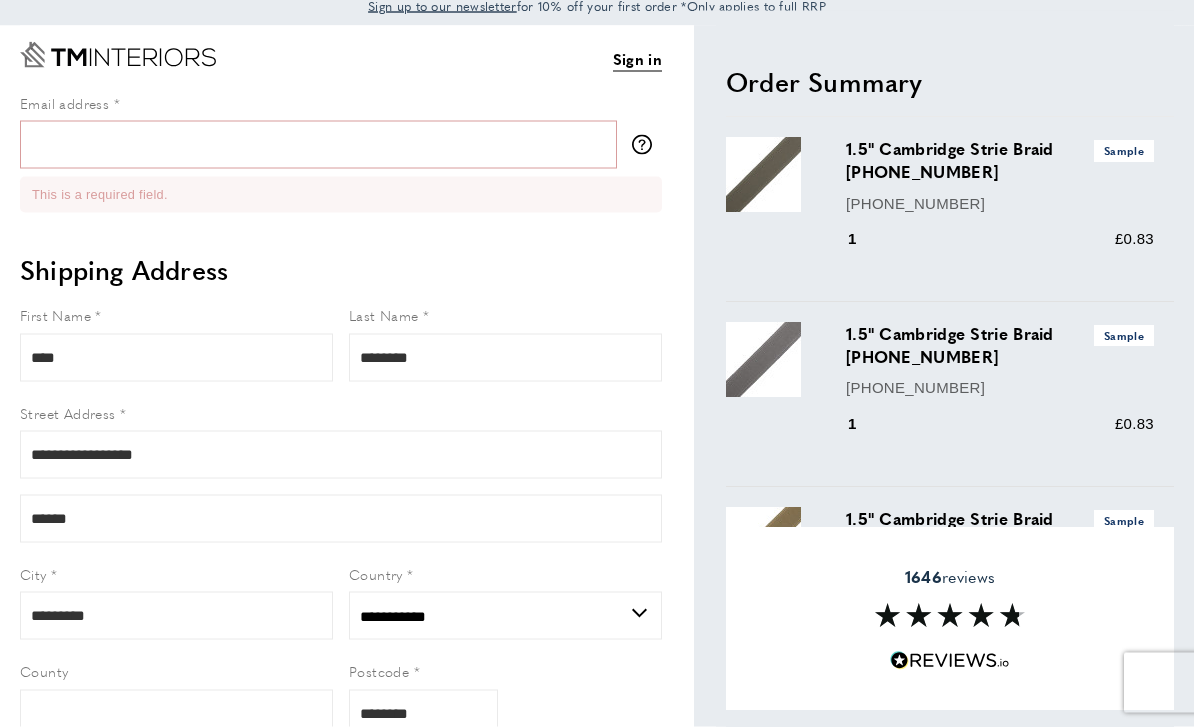 scroll, scrollTop: 0, scrollLeft: 0, axis: both 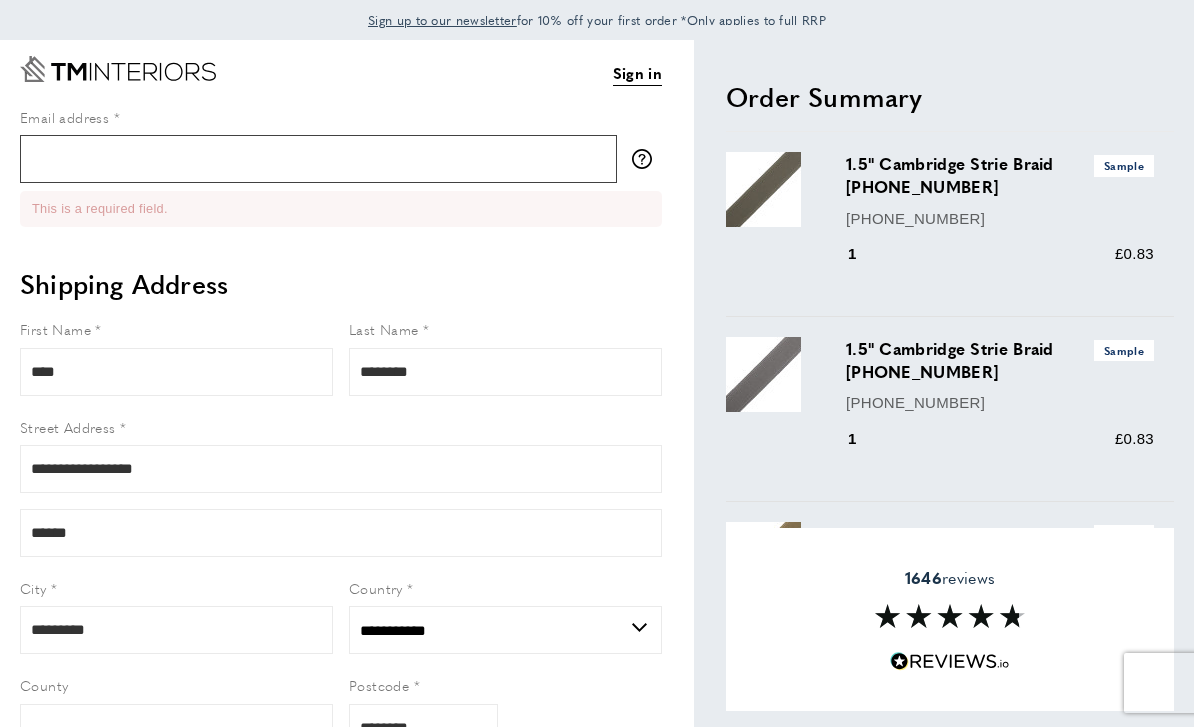 click on "Email address" at bounding box center (318, 159) 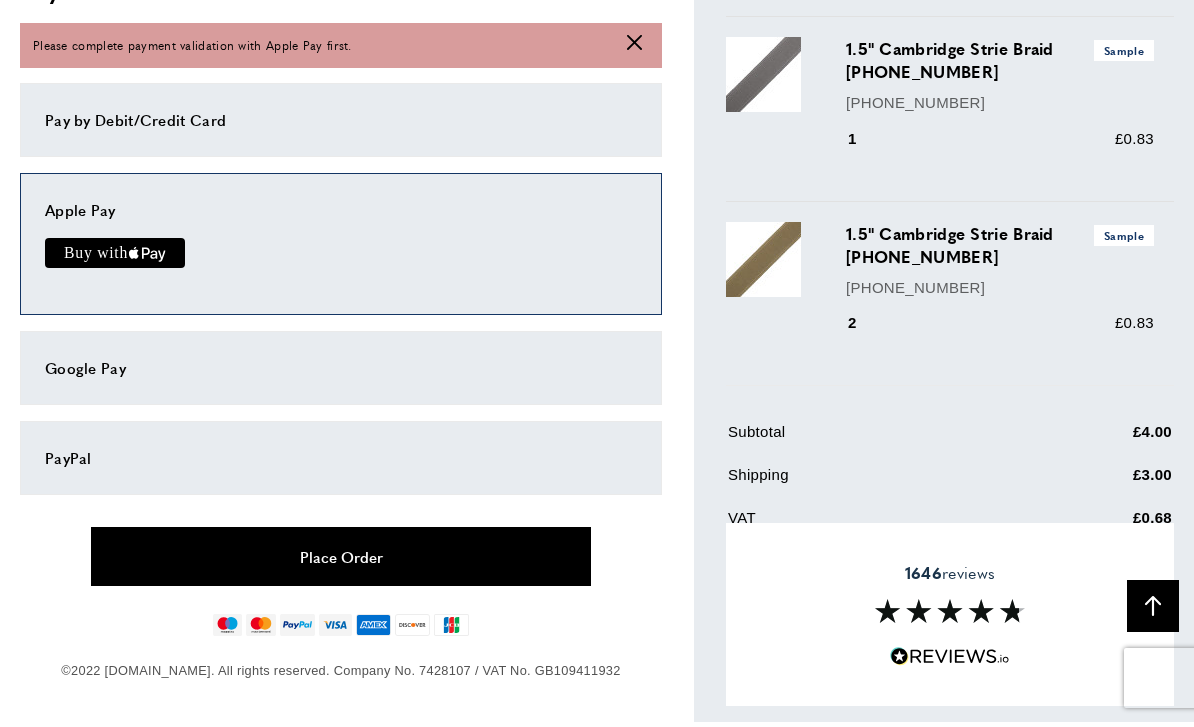 type on "**********" 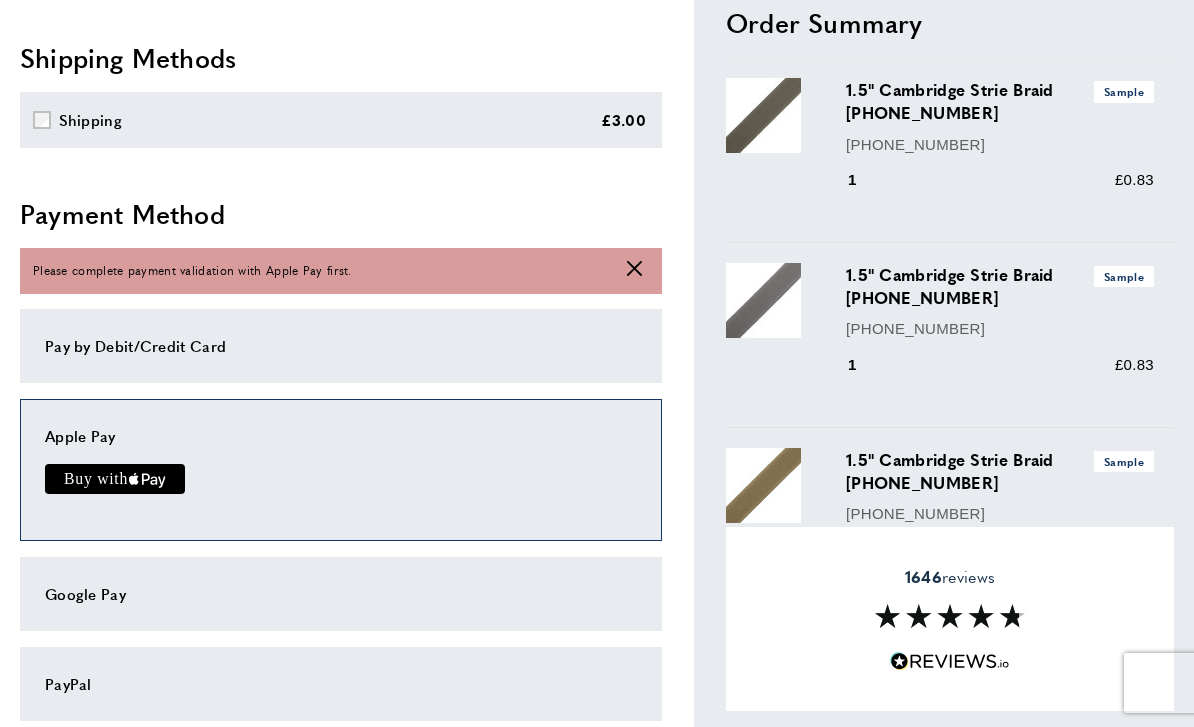scroll, scrollTop: 929, scrollLeft: 0, axis: vertical 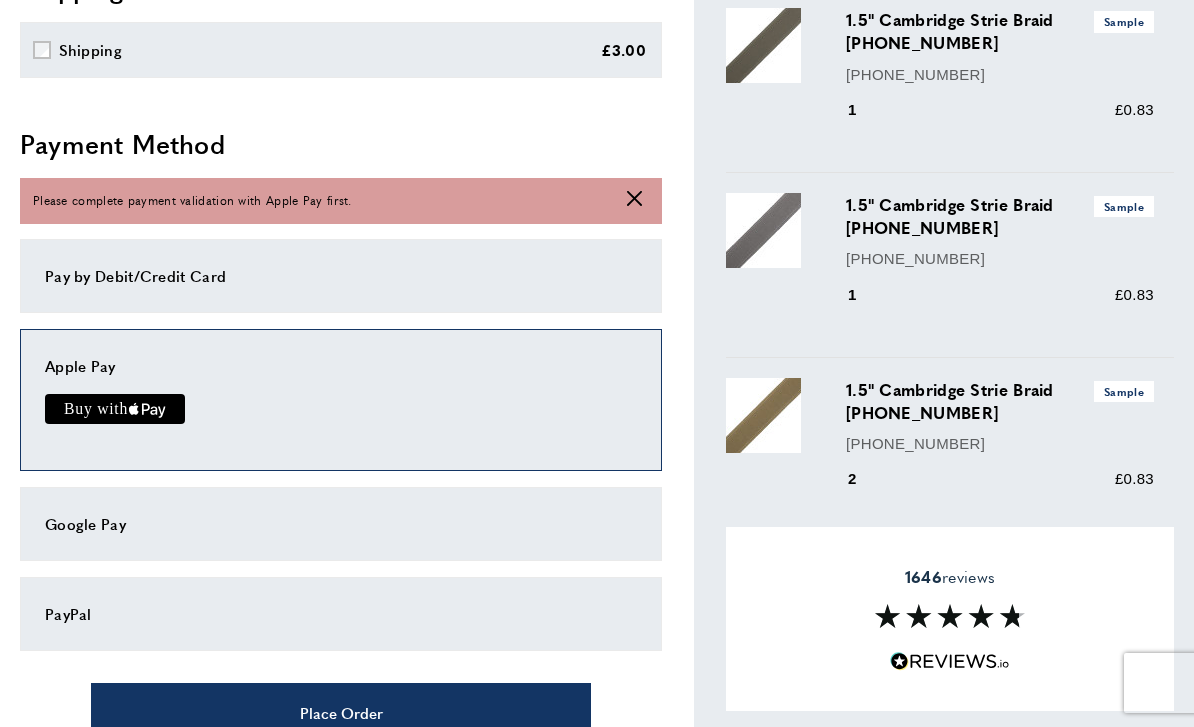 click on "text {
fill: #FFF;
font-family: -apple-system;
font-size: 15px;
font-weight: 500;
}
Buy with
Apple Logo" 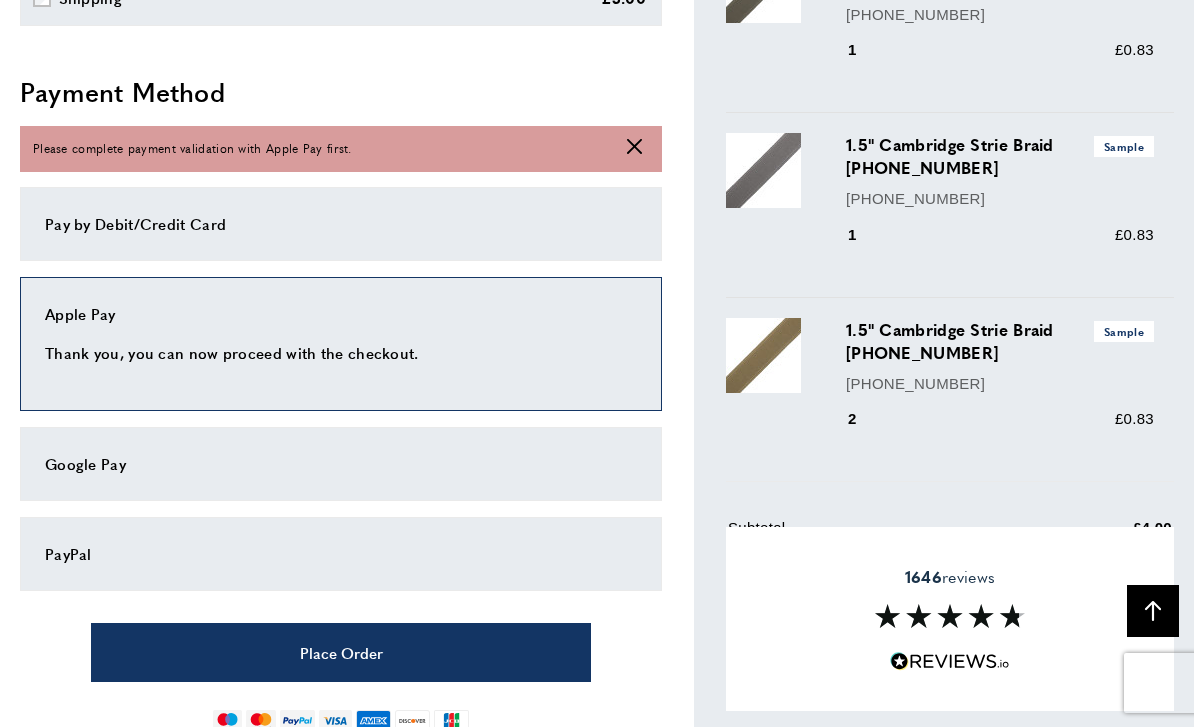 scroll, scrollTop: 1008, scrollLeft: 0, axis: vertical 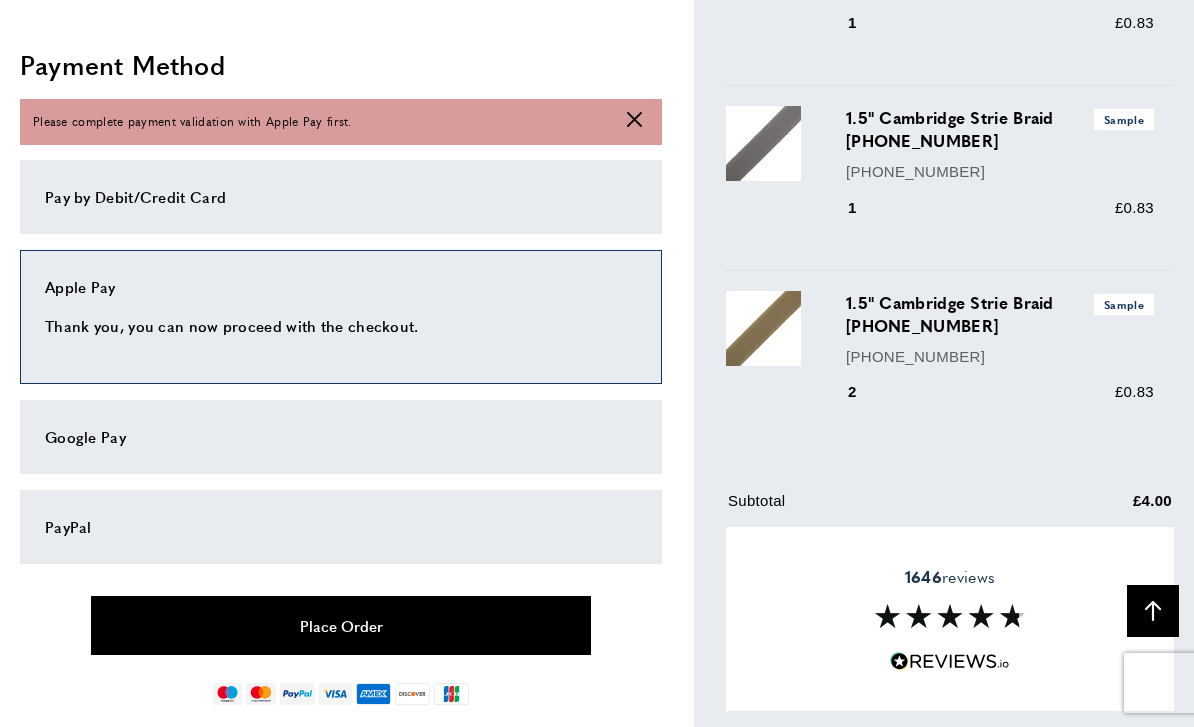 click on "Place Order" at bounding box center (341, 625) 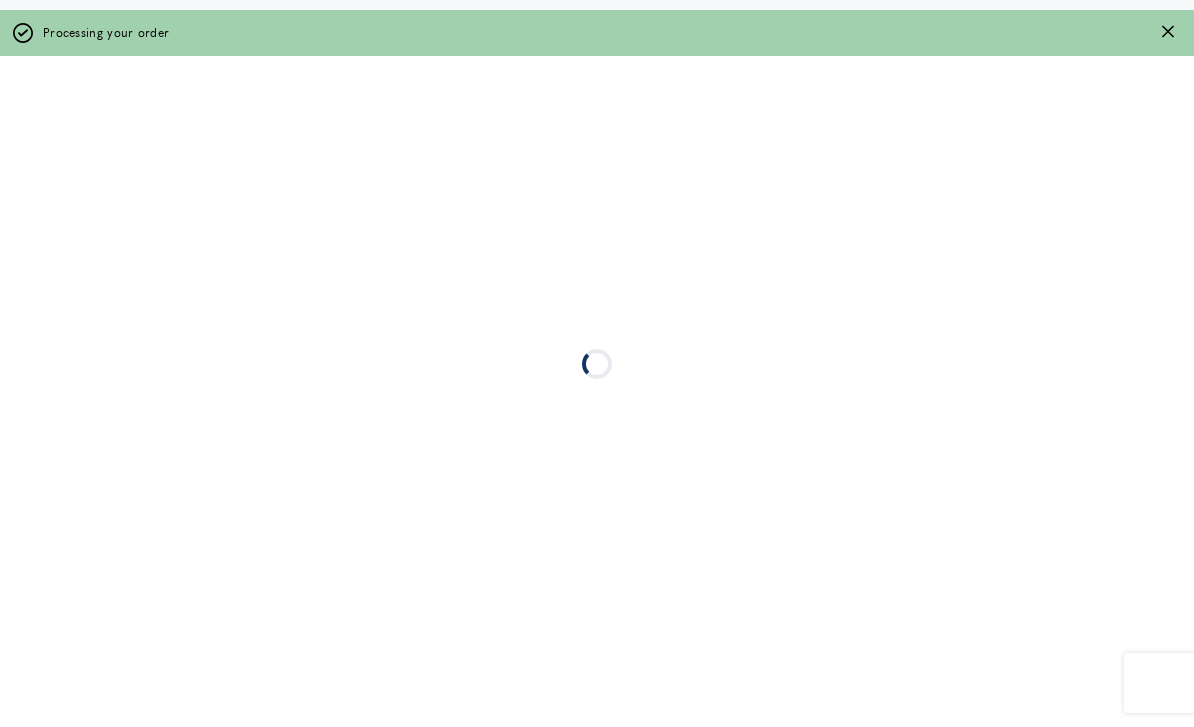 scroll, scrollTop: 0, scrollLeft: 0, axis: both 